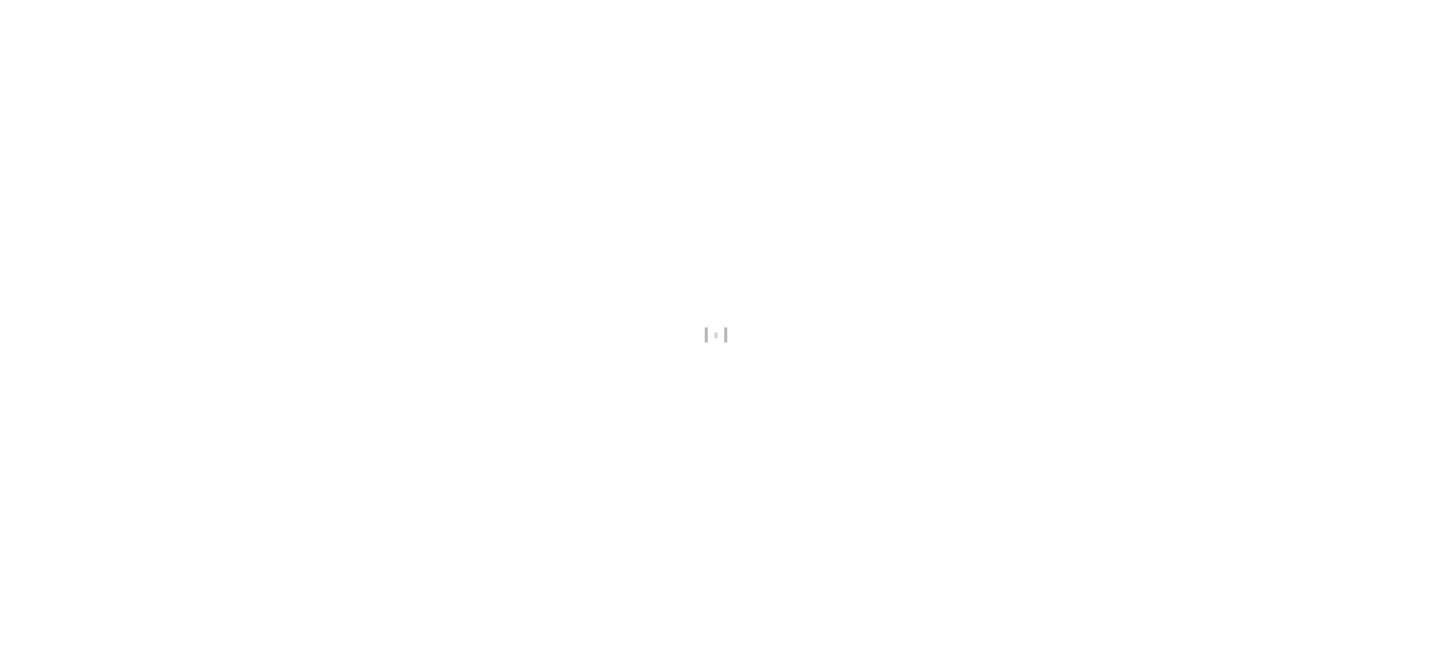 scroll, scrollTop: 0, scrollLeft: 0, axis: both 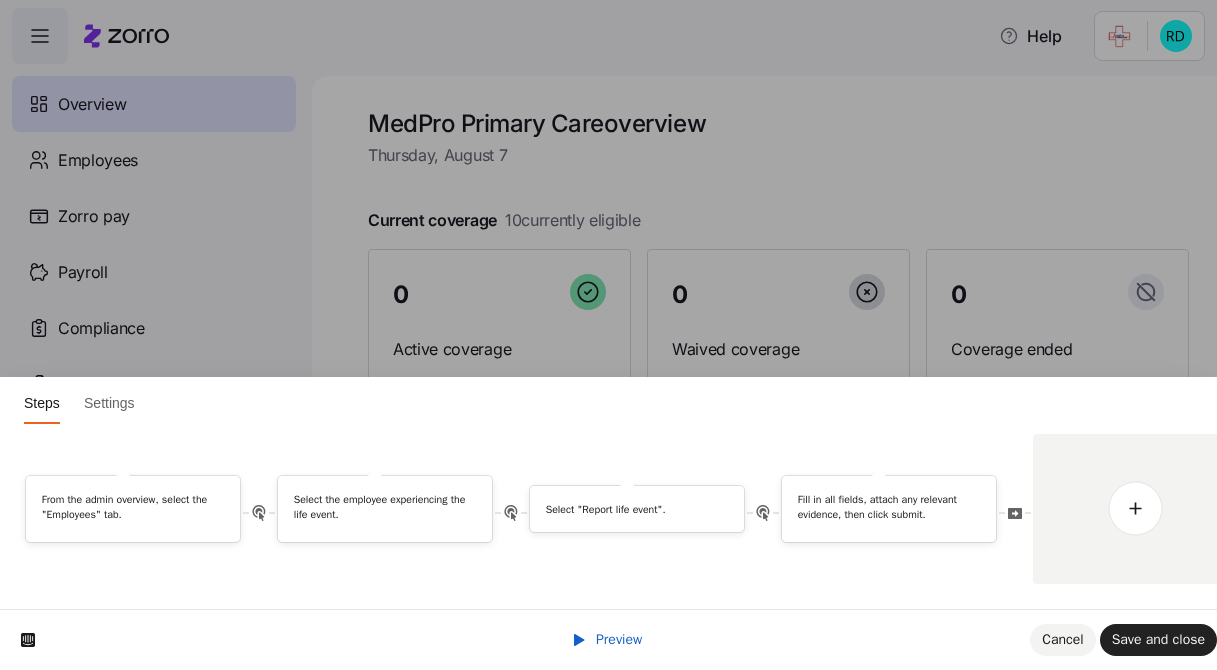 click on "Preview" at bounding box center (619, 639) 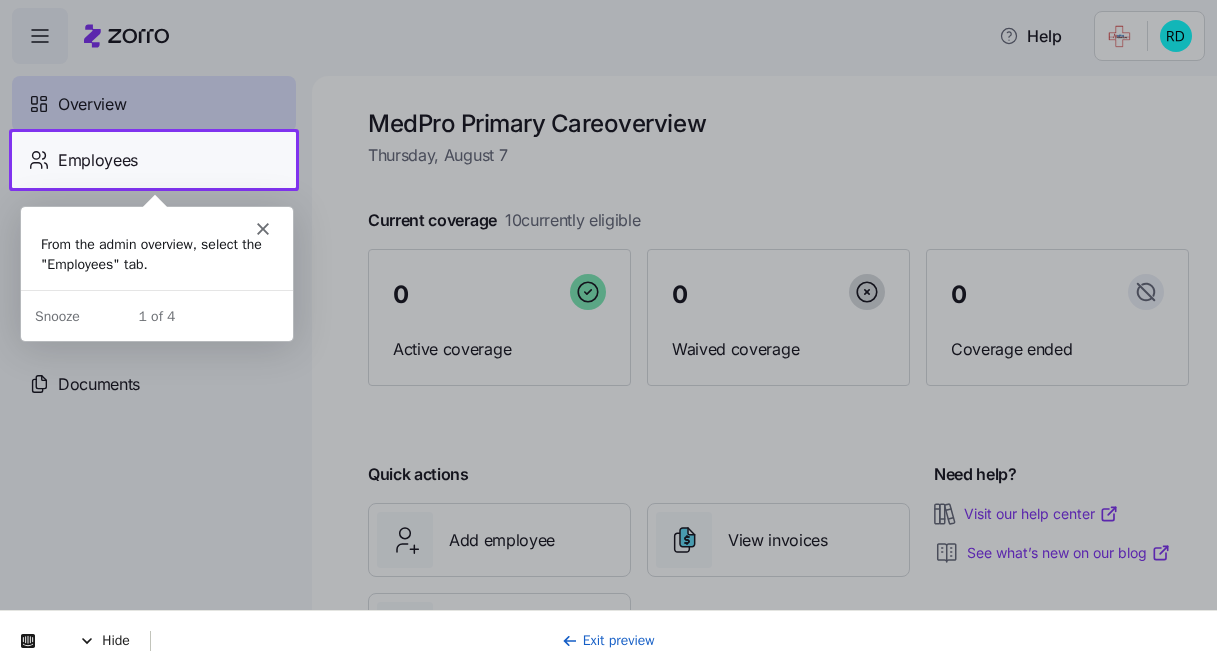 scroll, scrollTop: 0, scrollLeft: 0, axis: both 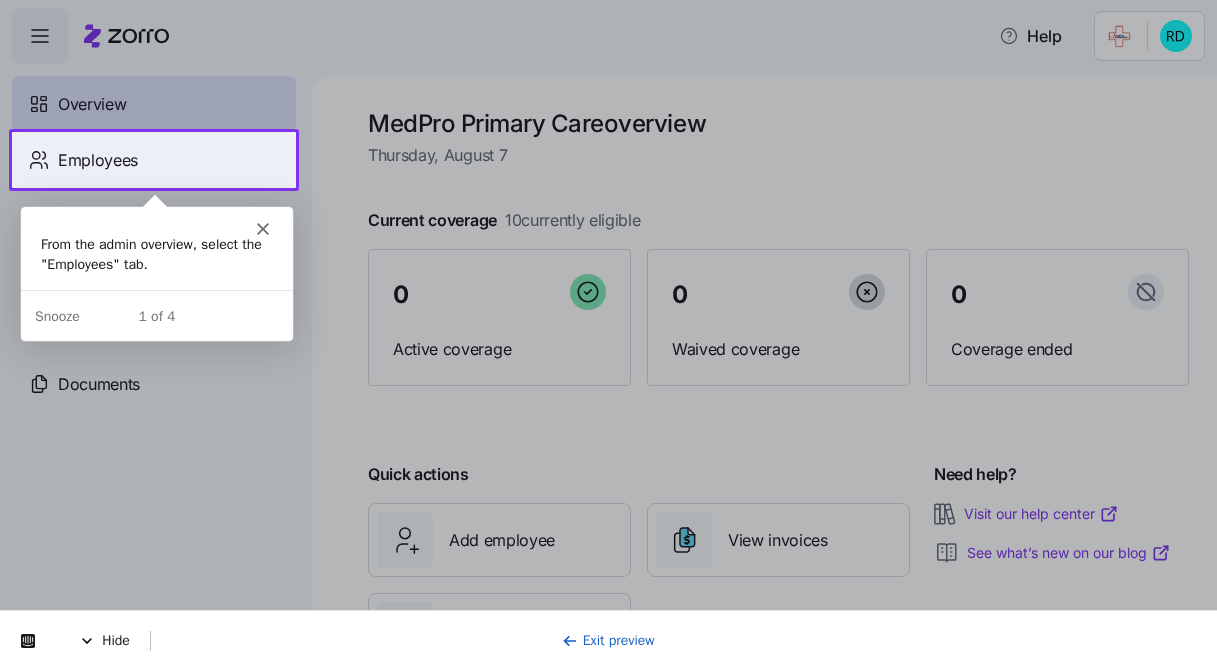click on "Employees" at bounding box center [154, 160] 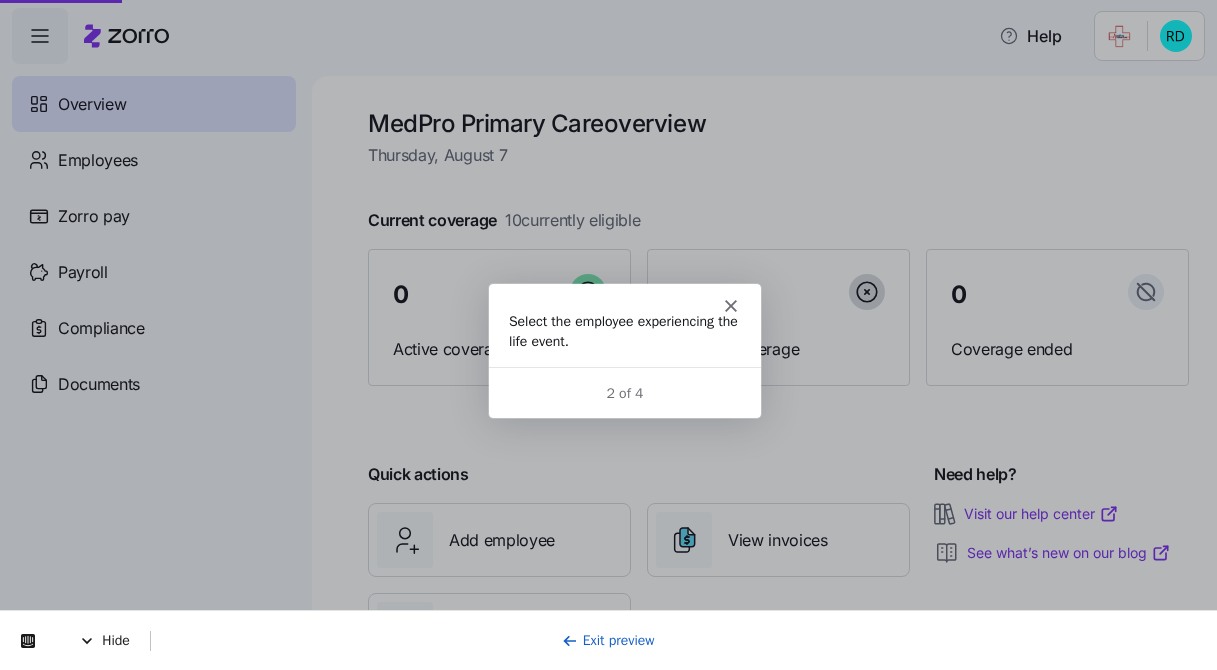 scroll, scrollTop: 0, scrollLeft: 0, axis: both 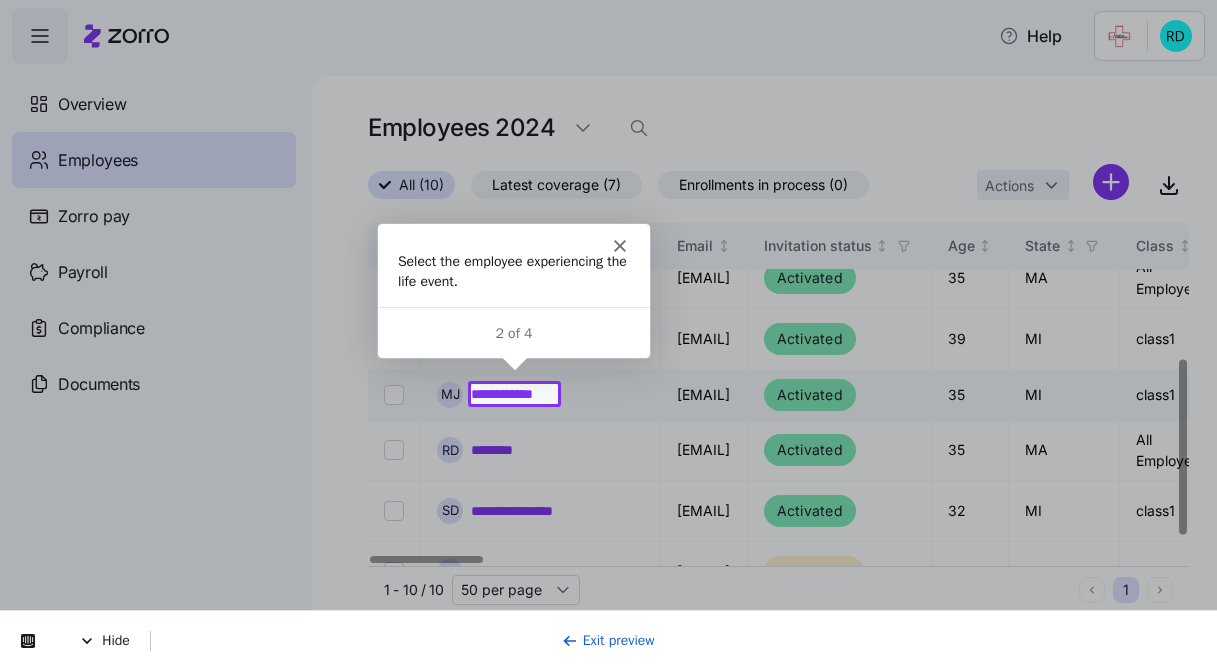 click on "**********" at bounding box center (514, 394) 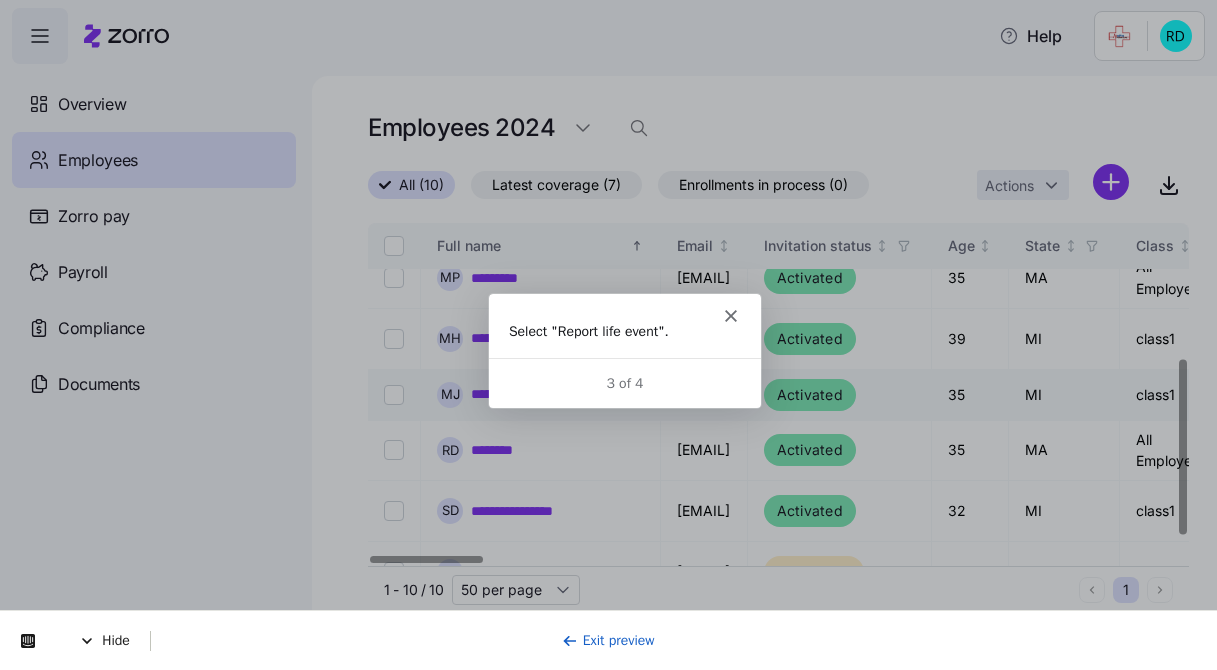 scroll, scrollTop: 0, scrollLeft: 0, axis: both 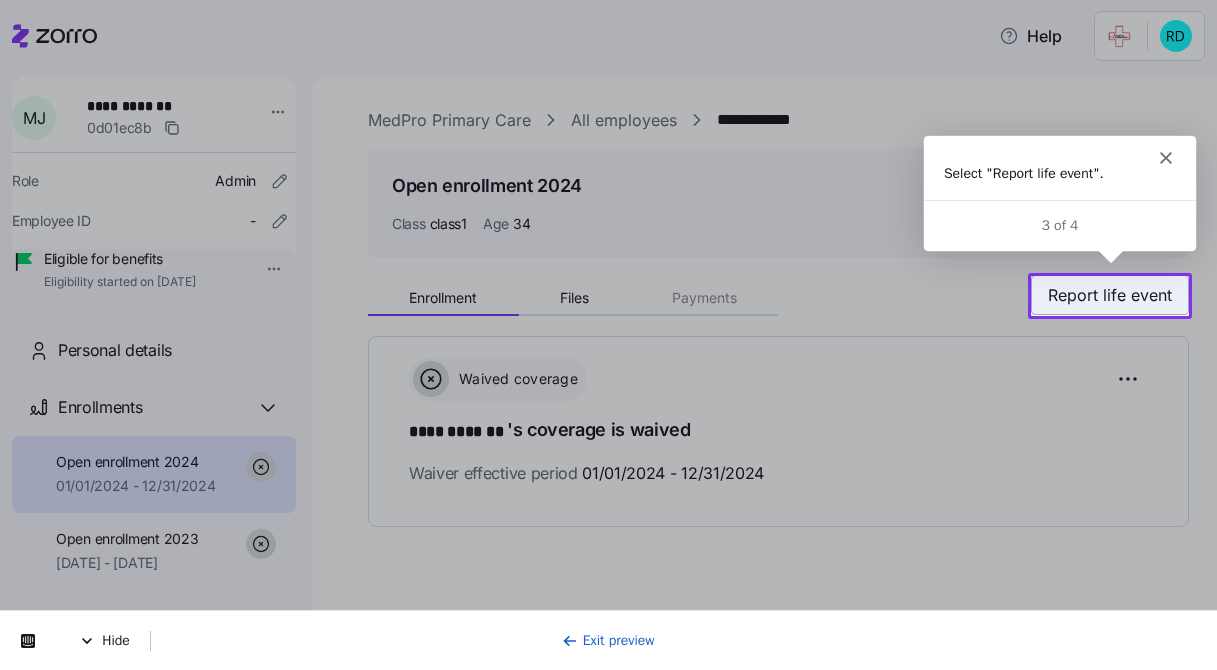 click on "Report life event" at bounding box center [1110, 295] 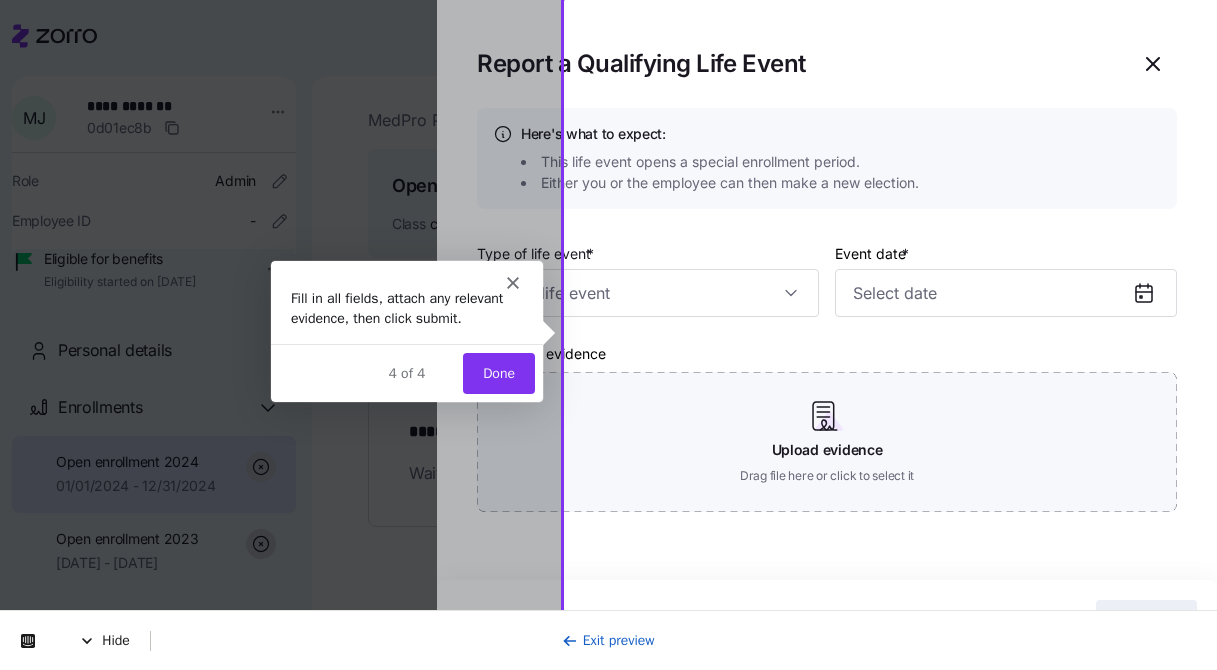 scroll, scrollTop: 0, scrollLeft: 0, axis: both 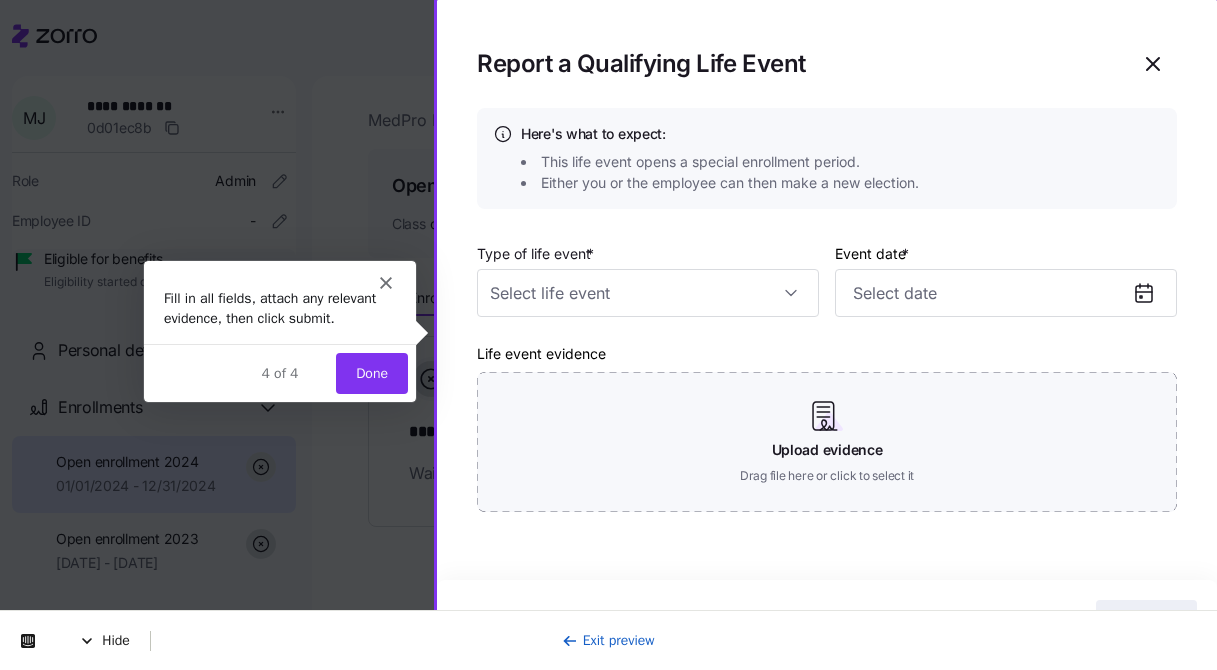 click on "Fill in all fields, attach any relevant evidence, then click submit." at bounding box center (279, 307) 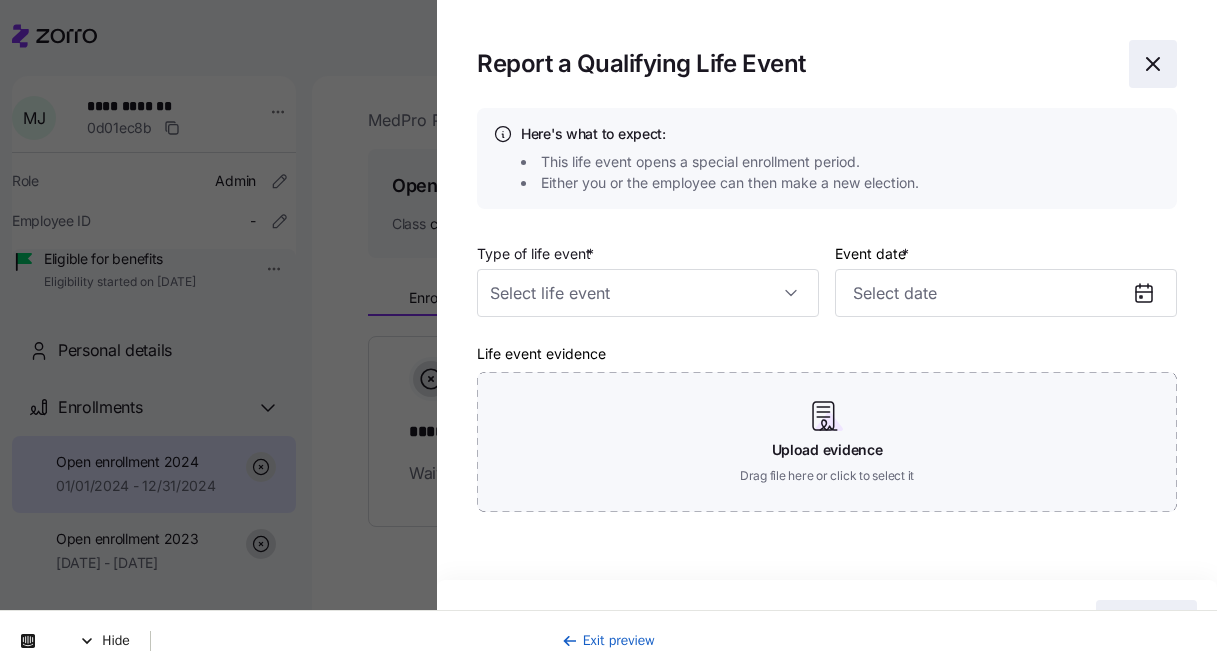 click at bounding box center [1153, 64] 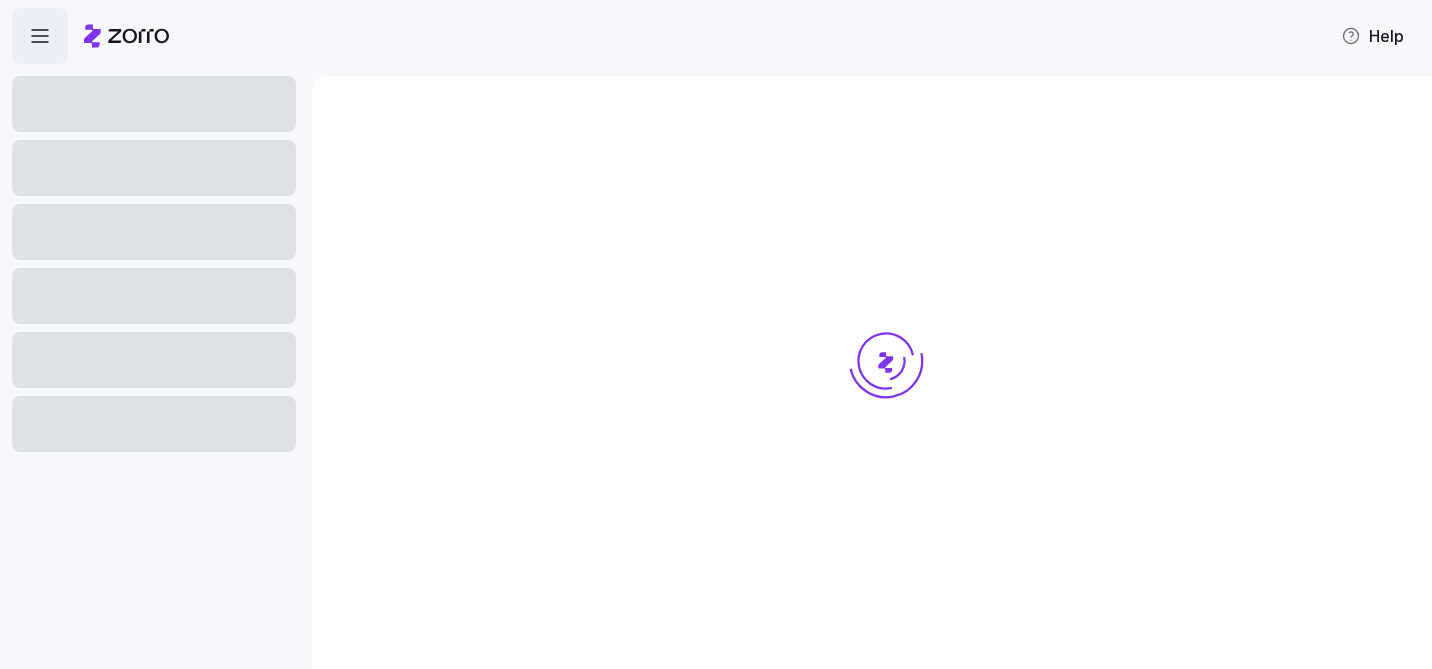 scroll, scrollTop: 0, scrollLeft: 0, axis: both 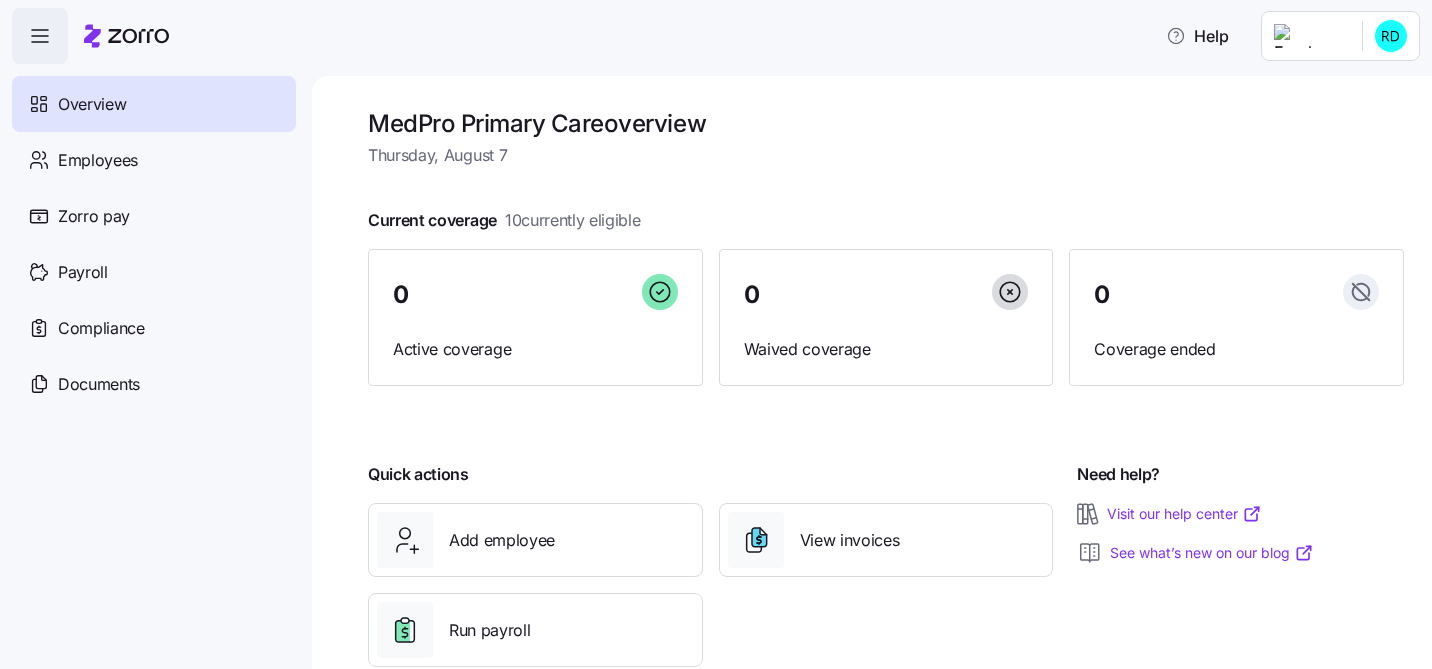 click on "Help Overview Employees Zorro pay Payroll Compliance Documents MedPro Primary Care  overview Thursday, August 7 Current coverage 10  currently eligible 0 Active coverage 0 Waived coverage 0 Coverage ended Quick actions Add employee View invoices Run payroll Need help? Visit our help center See what’s new on our blog" at bounding box center [716, 328] 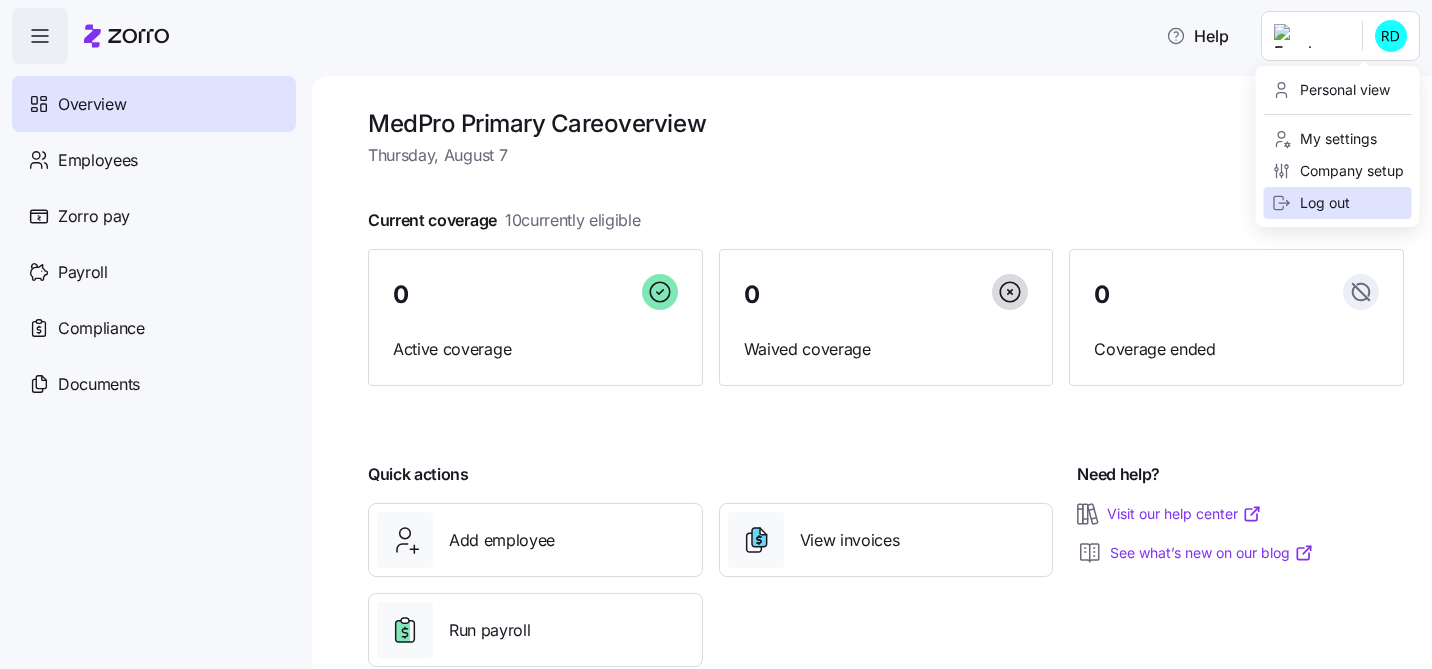 click on "Log out" at bounding box center [1311, 203] 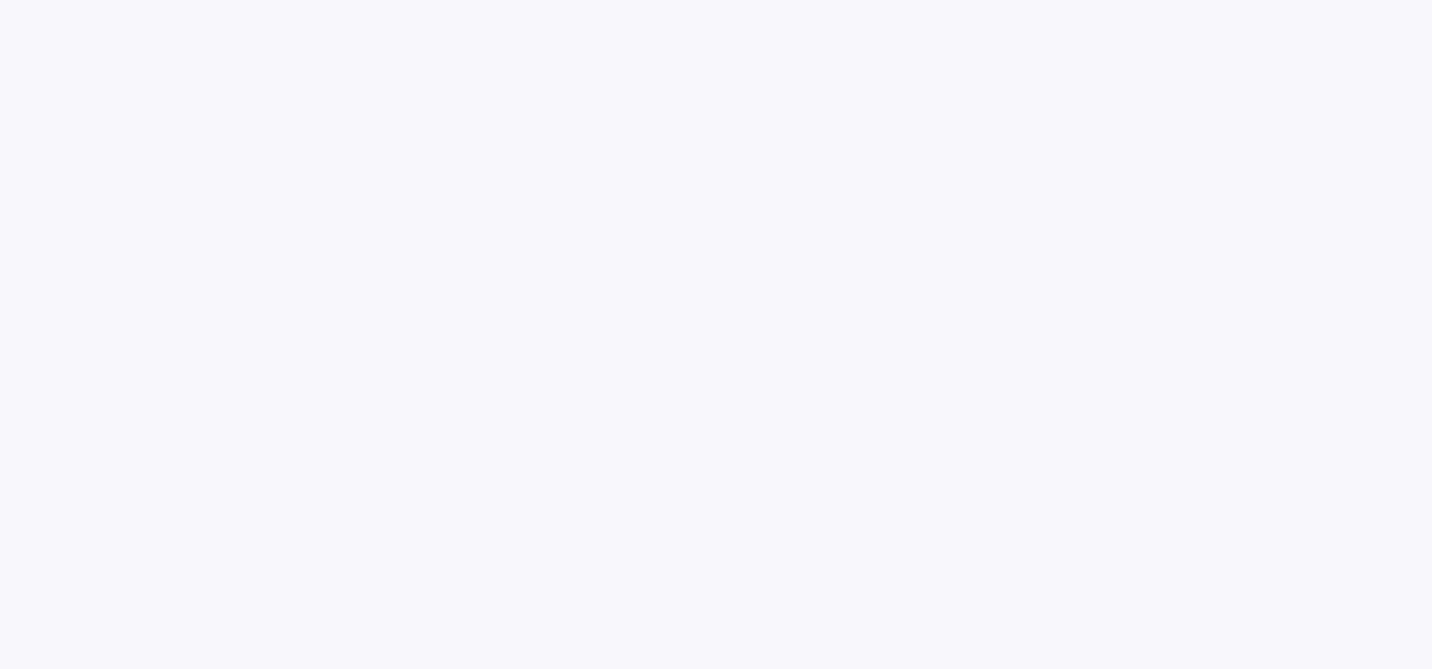 scroll, scrollTop: 0, scrollLeft: 0, axis: both 